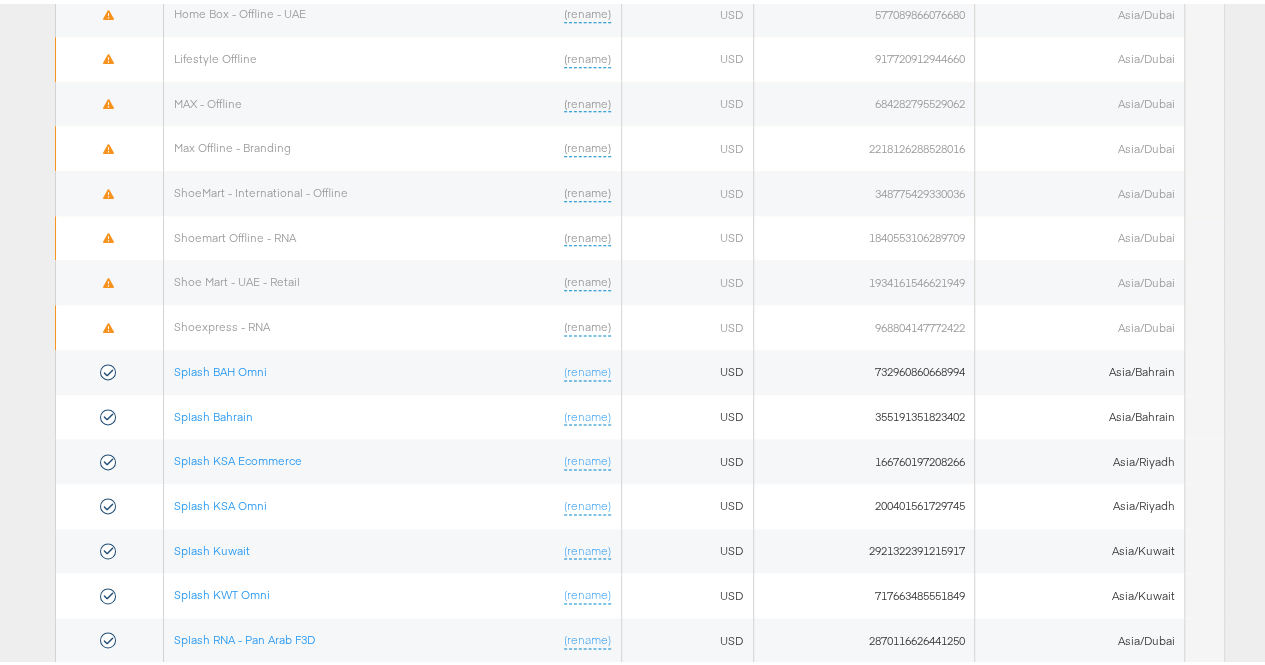 scroll, scrollTop: 1227, scrollLeft: 0, axis: vertical 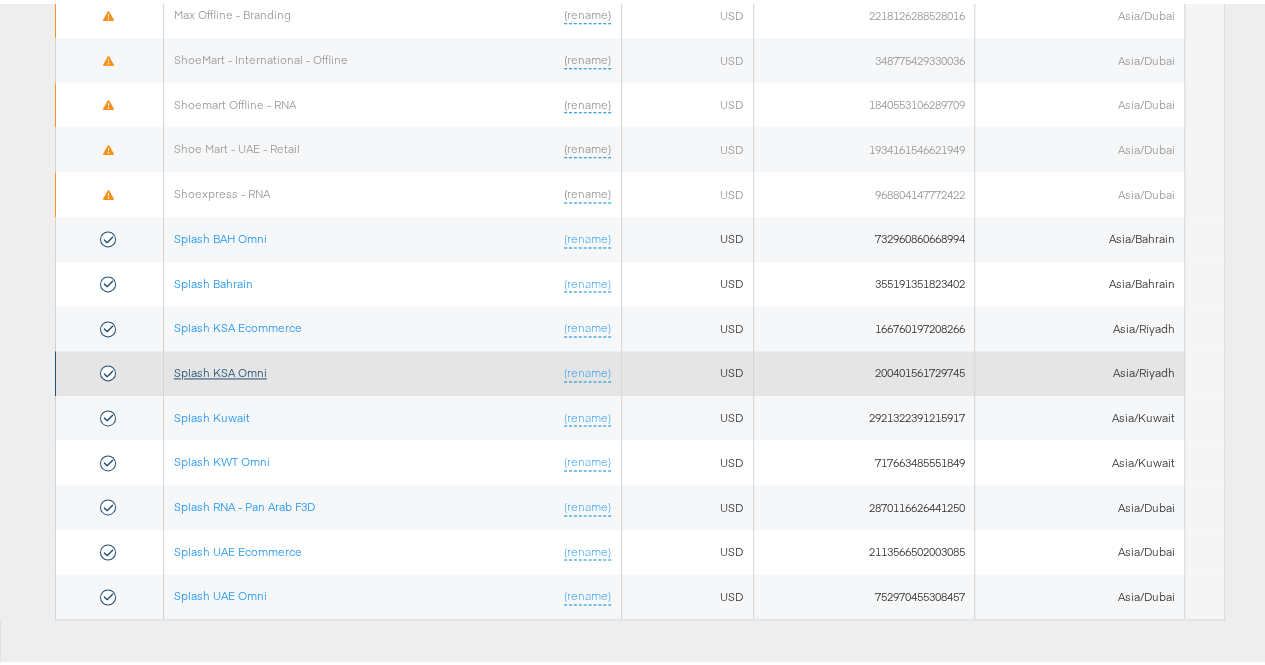 click on "Splash KSA Omni" at bounding box center (220, 368) 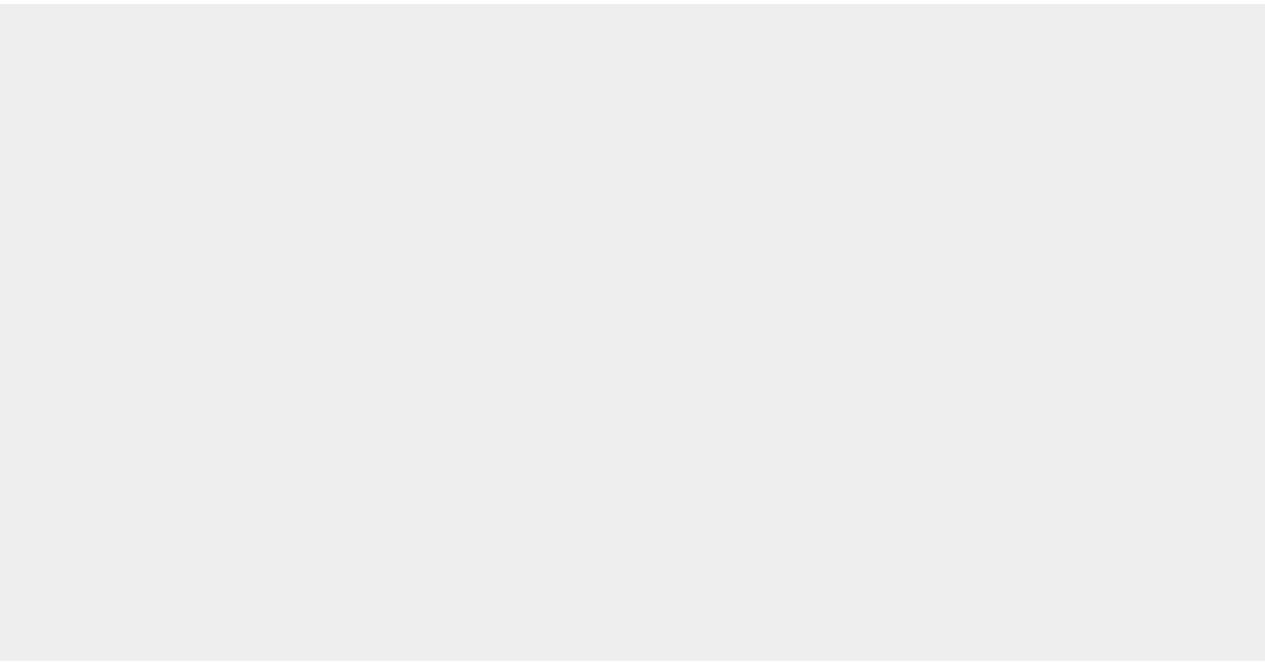 scroll, scrollTop: 0, scrollLeft: 0, axis: both 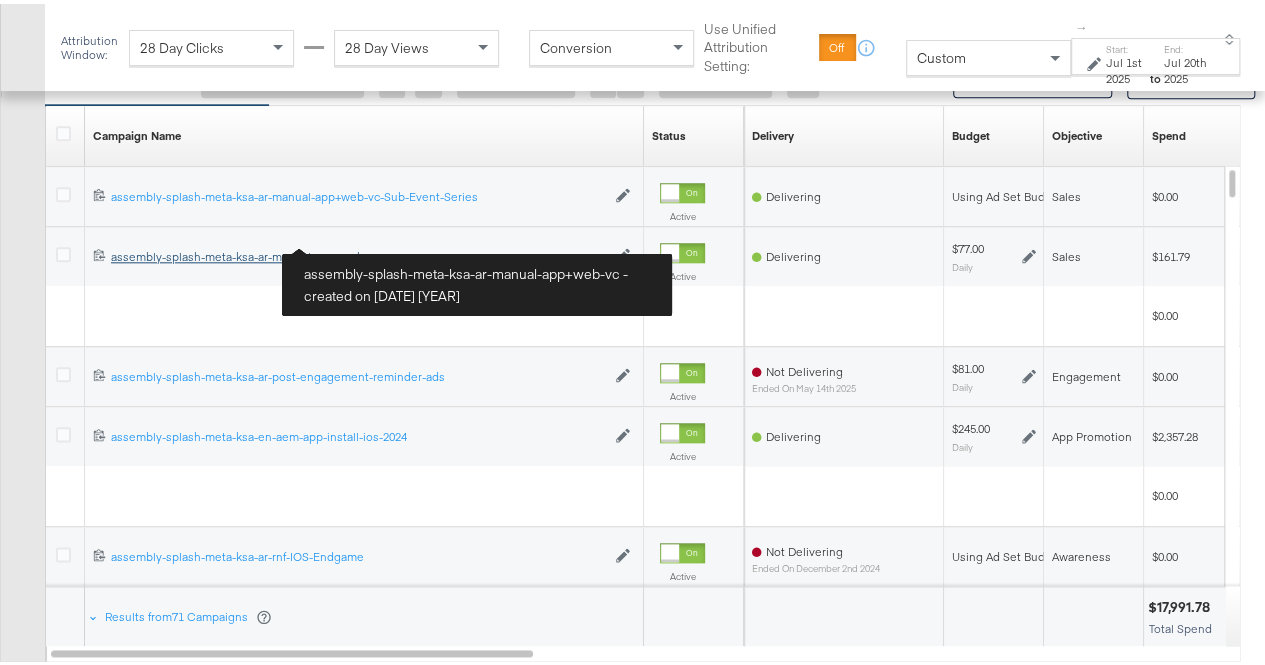 click on "assembly-splash-meta-ksa-ar-manual-app+web-vc assembly-splash-meta-ksa-ar-manual-app+web-vc" at bounding box center (358, 252) 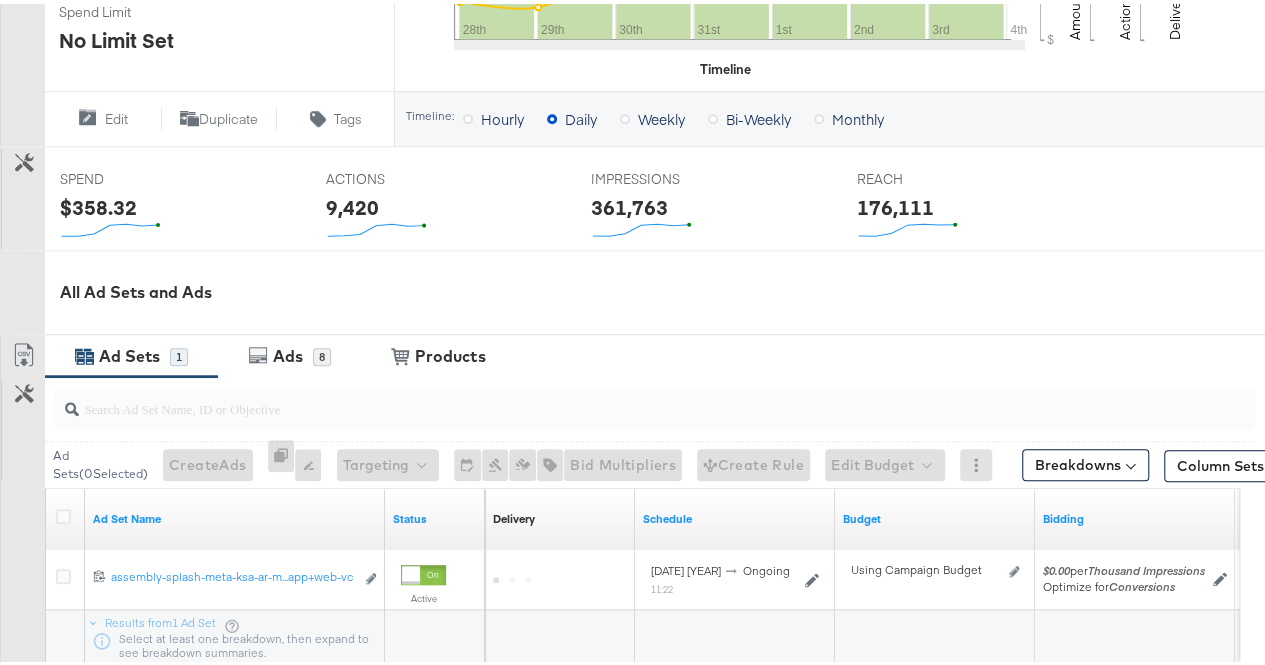 scroll, scrollTop: 845, scrollLeft: 0, axis: vertical 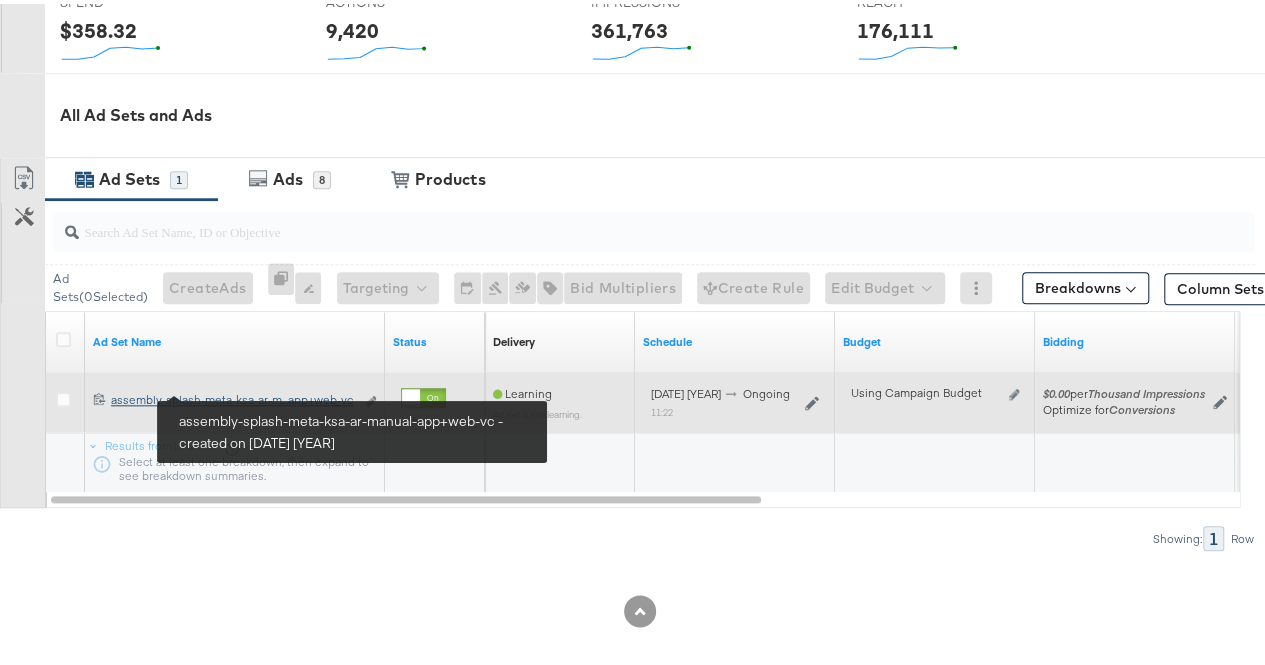 click on "assembly-splash-meta-ksa-ar-manual-app+web-vc assembly-splash-meta-ksa-ar-m...app+web-vc" at bounding box center [232, 396] 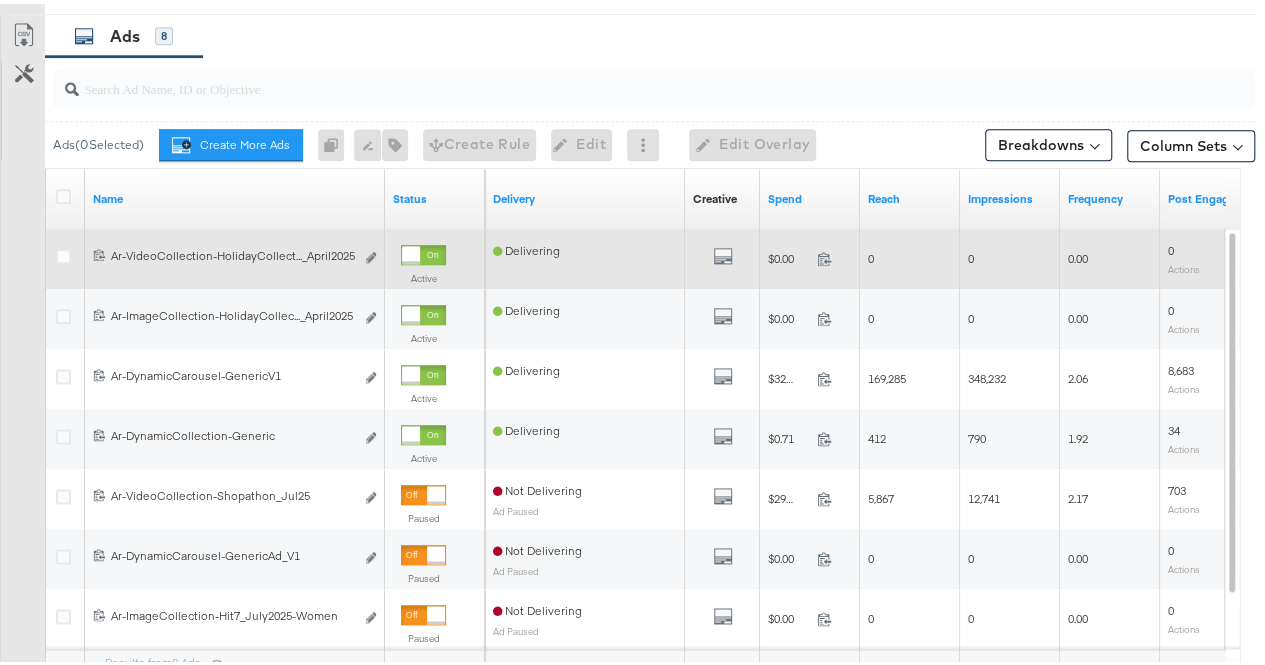 scroll, scrollTop: 1086, scrollLeft: 0, axis: vertical 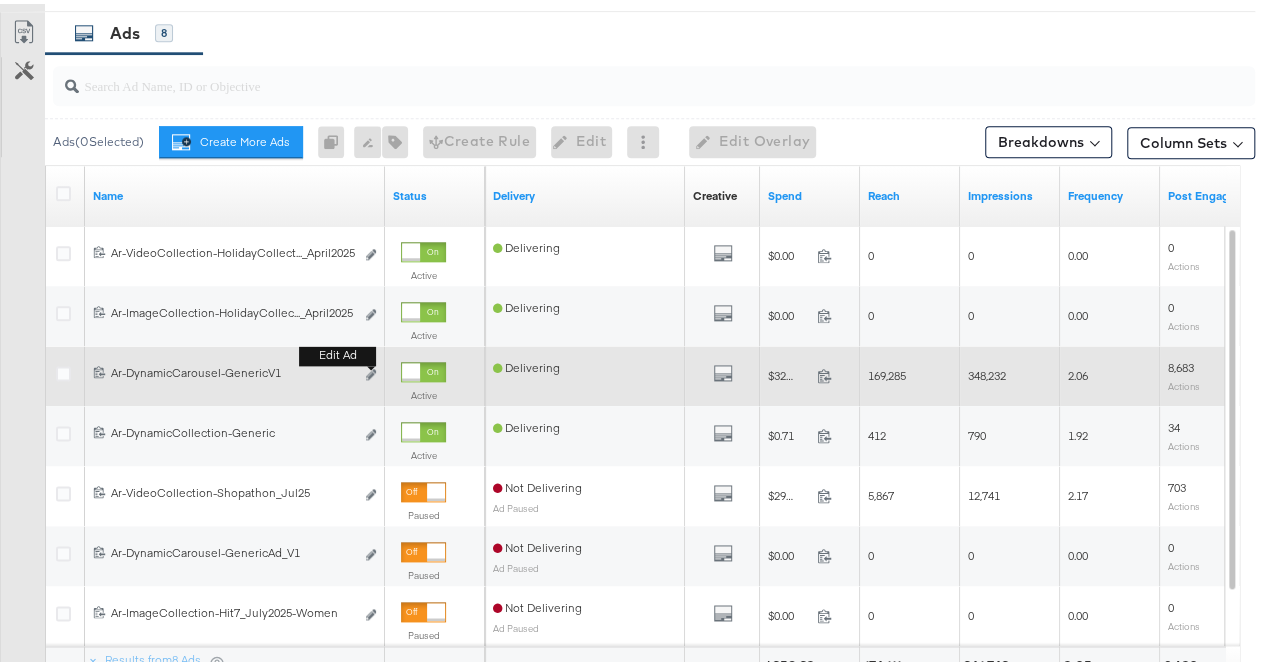 click on "Edit ad" at bounding box center [371, 371] 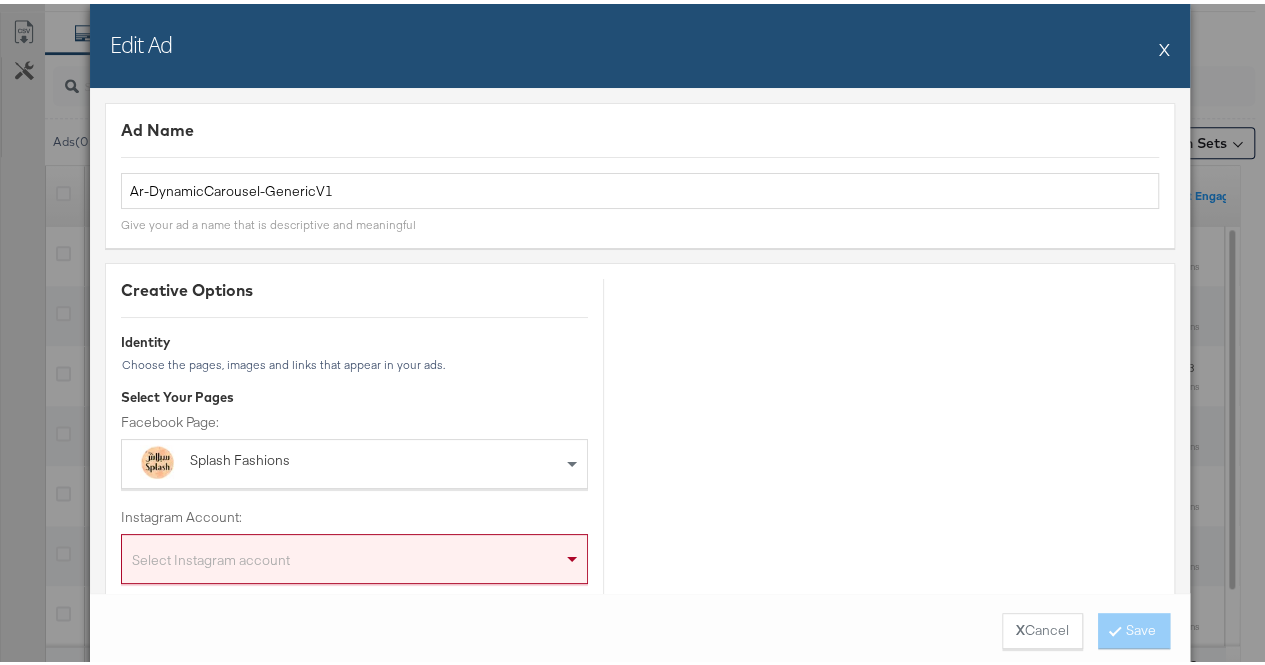 click on "Select Instagram account" at bounding box center (354, 559) 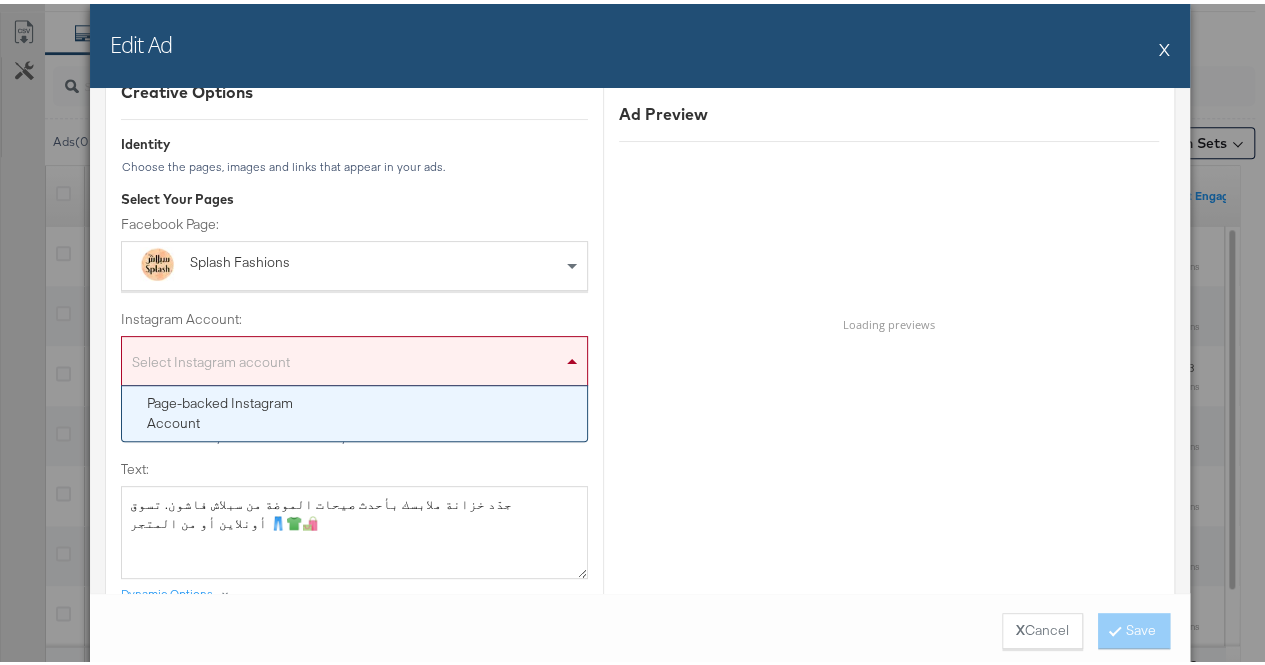 scroll, scrollTop: 202, scrollLeft: 0, axis: vertical 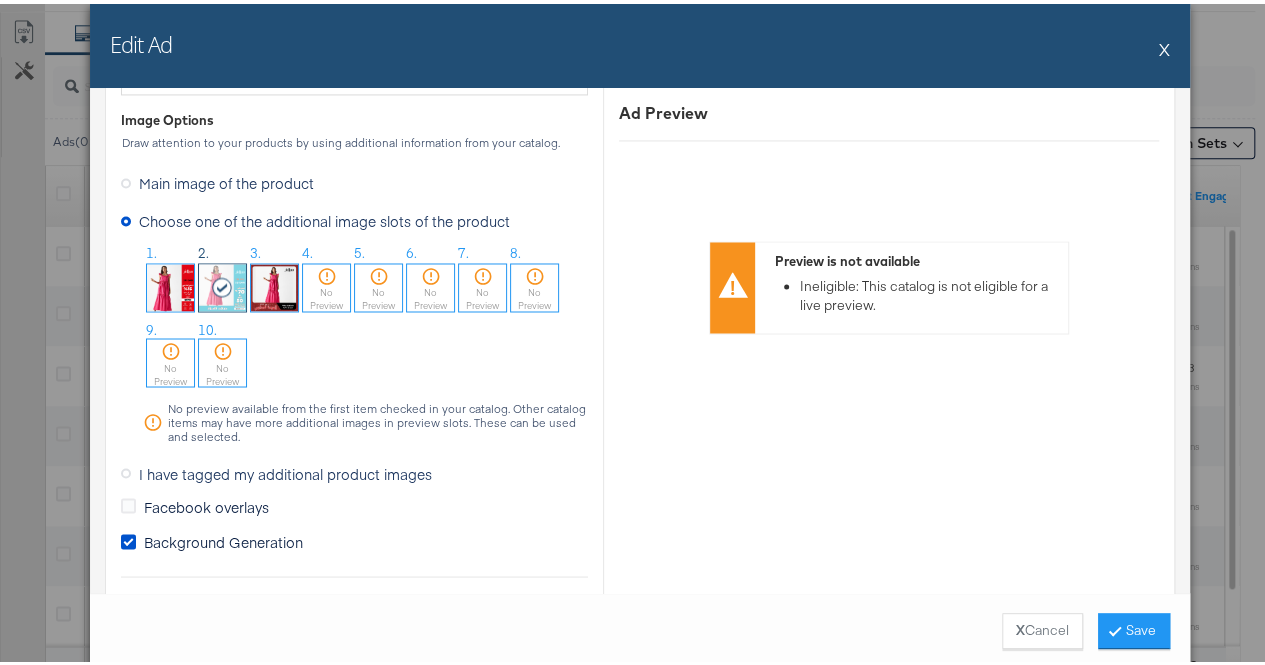 click at bounding box center [223, 283] 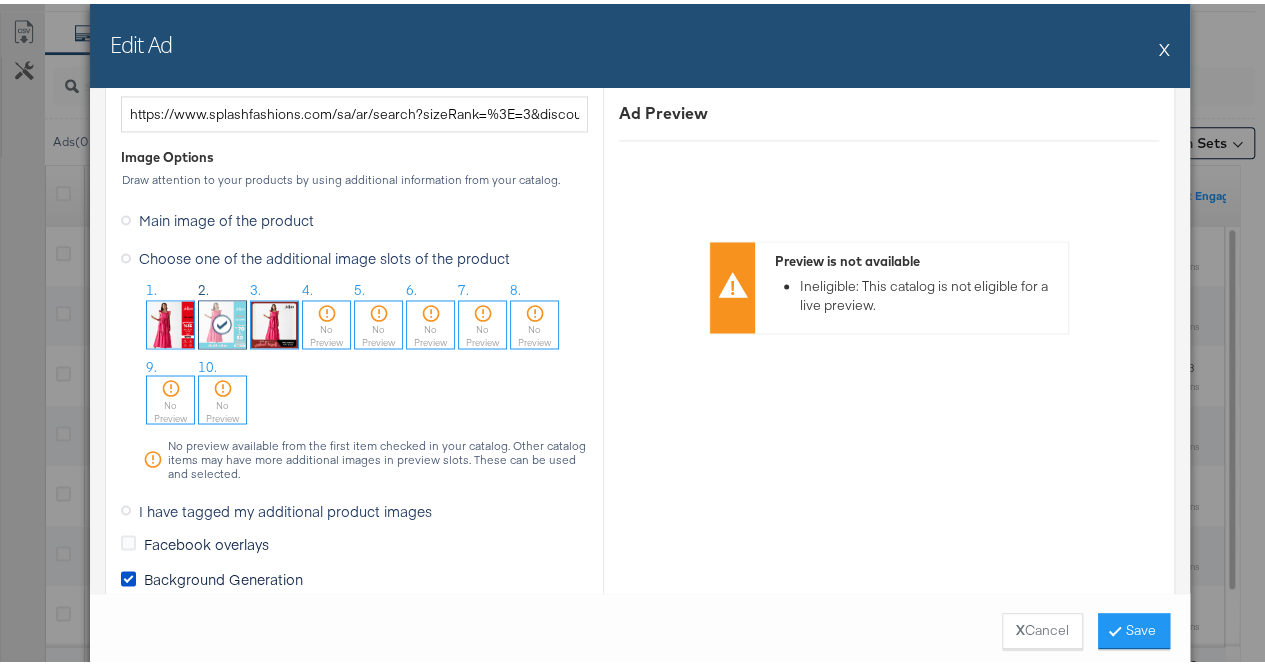scroll, scrollTop: 1631, scrollLeft: 0, axis: vertical 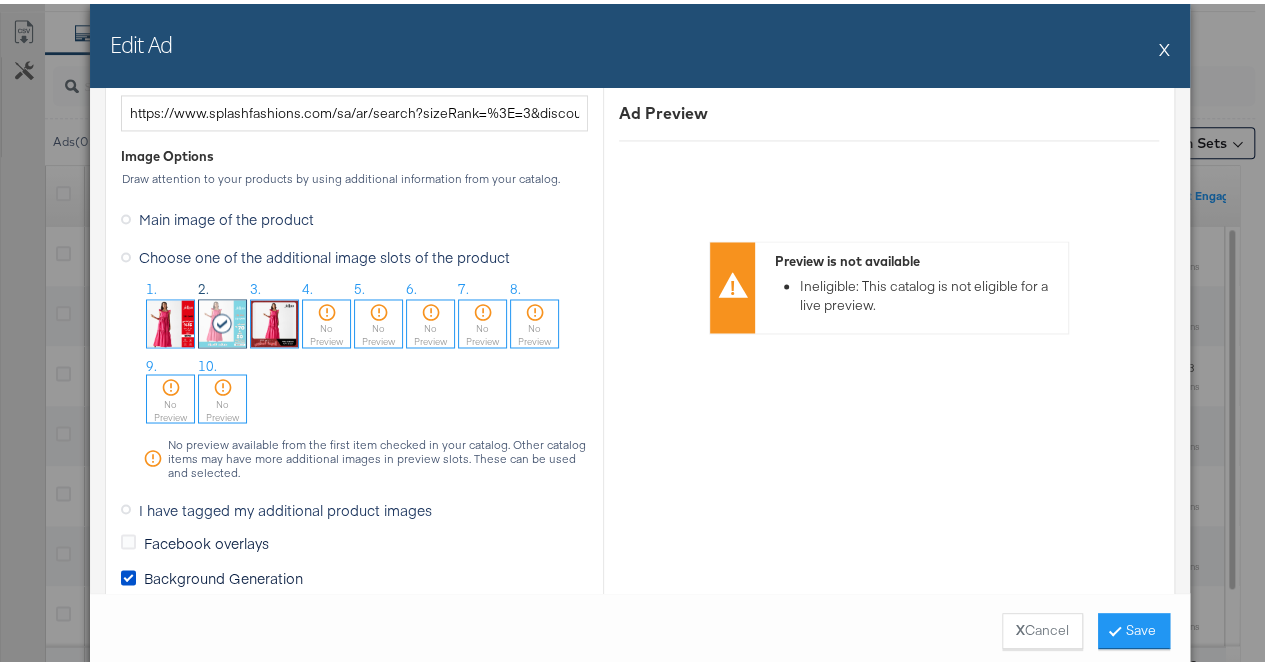 click on "X" at bounding box center [1164, 45] 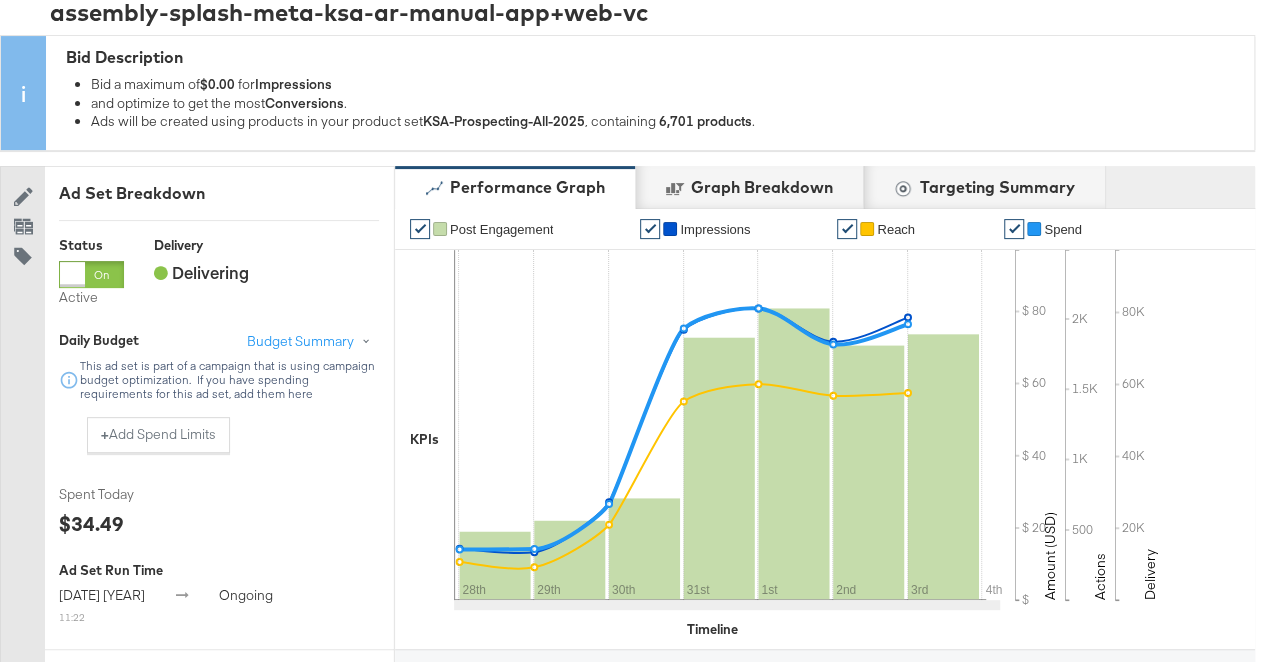 scroll, scrollTop: 0, scrollLeft: 0, axis: both 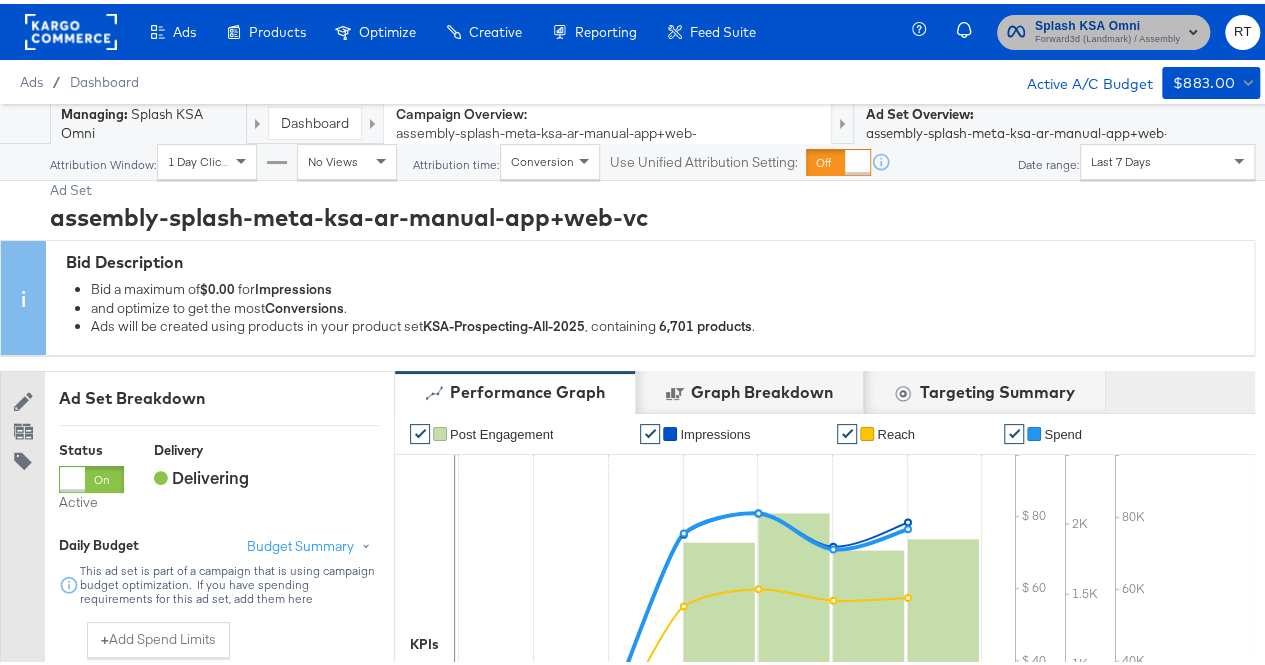 click on "Forward3d (Landmark) / Assembly" at bounding box center [1107, 36] 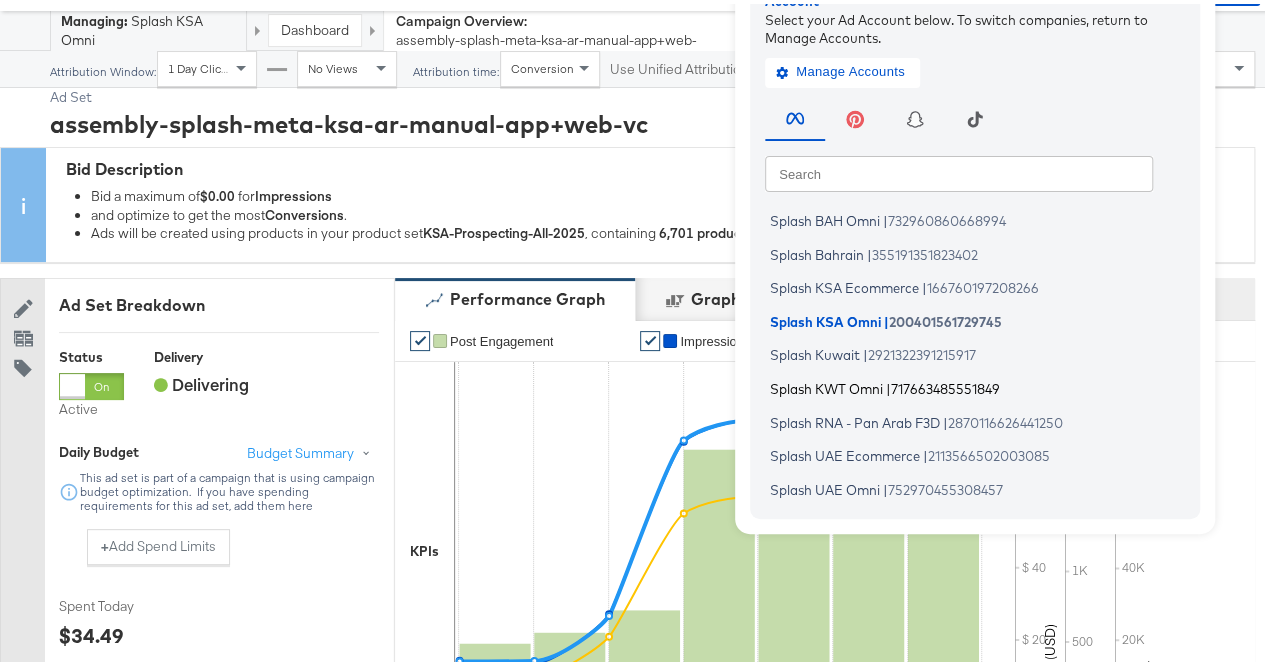 scroll, scrollTop: 94, scrollLeft: 0, axis: vertical 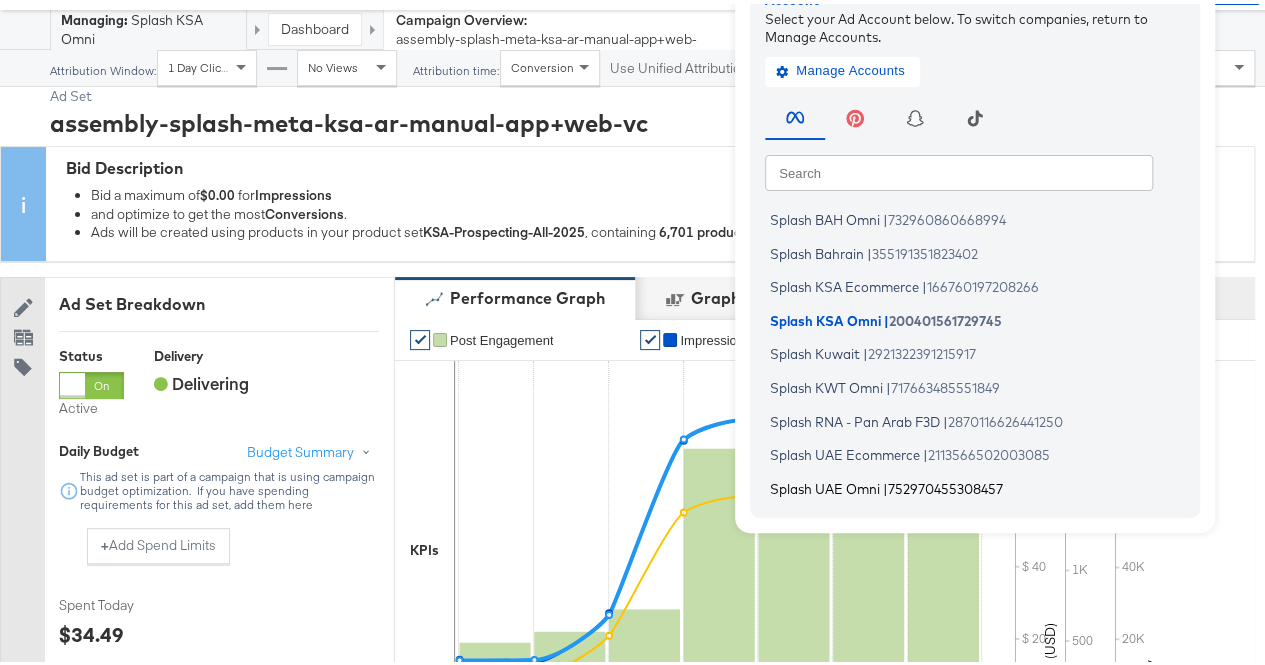 click on "Splash UAE Omni" at bounding box center (825, 484) 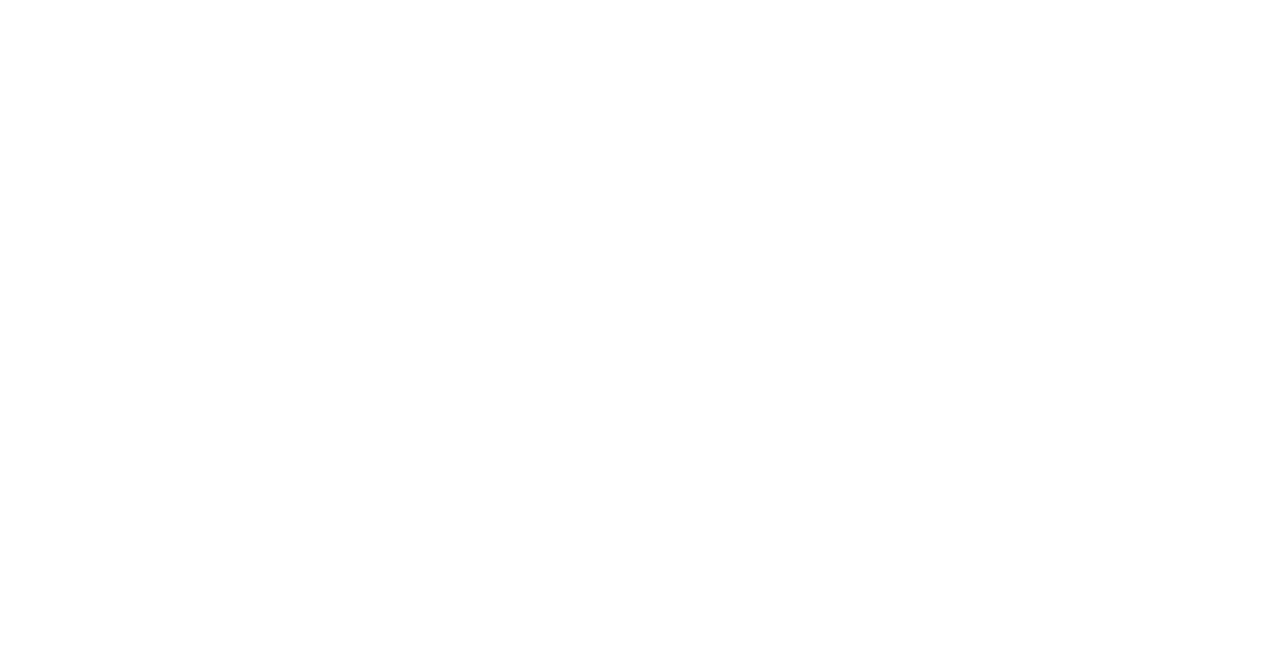 scroll, scrollTop: 0, scrollLeft: 0, axis: both 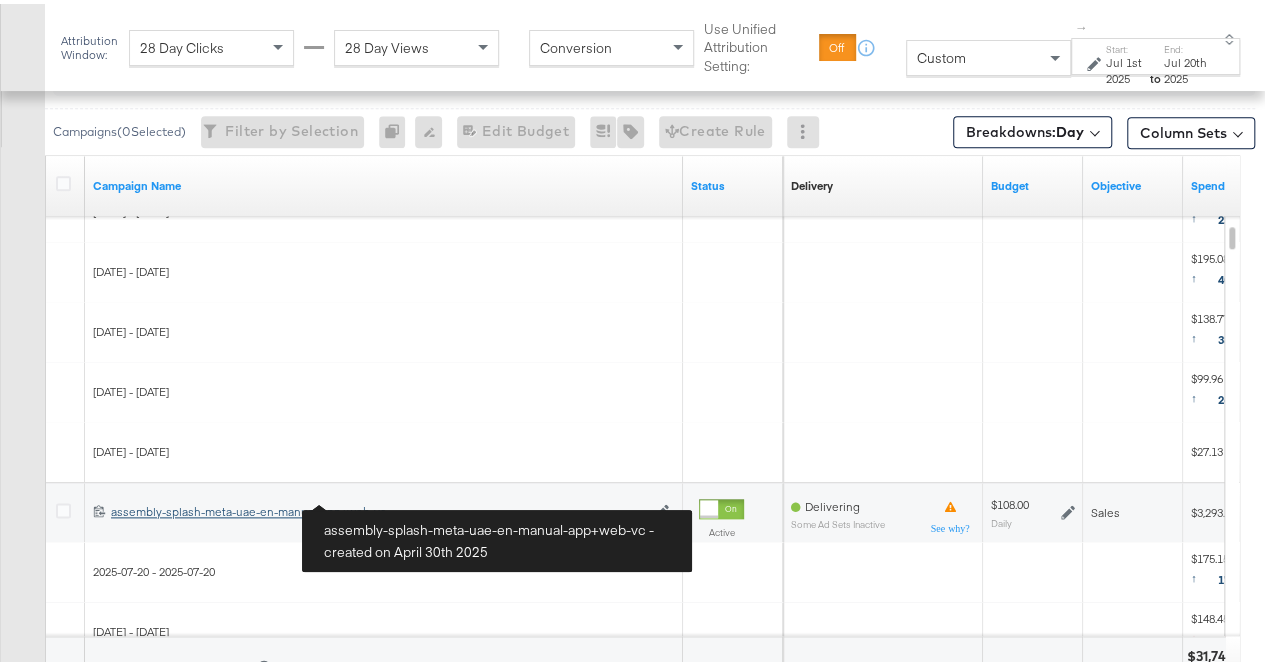 click on "assembly-splash-meta-uae-en-manual-app+web-vc assembly-splash-meta-uae-en-manual-app+web-vc" at bounding box center (377, 508) 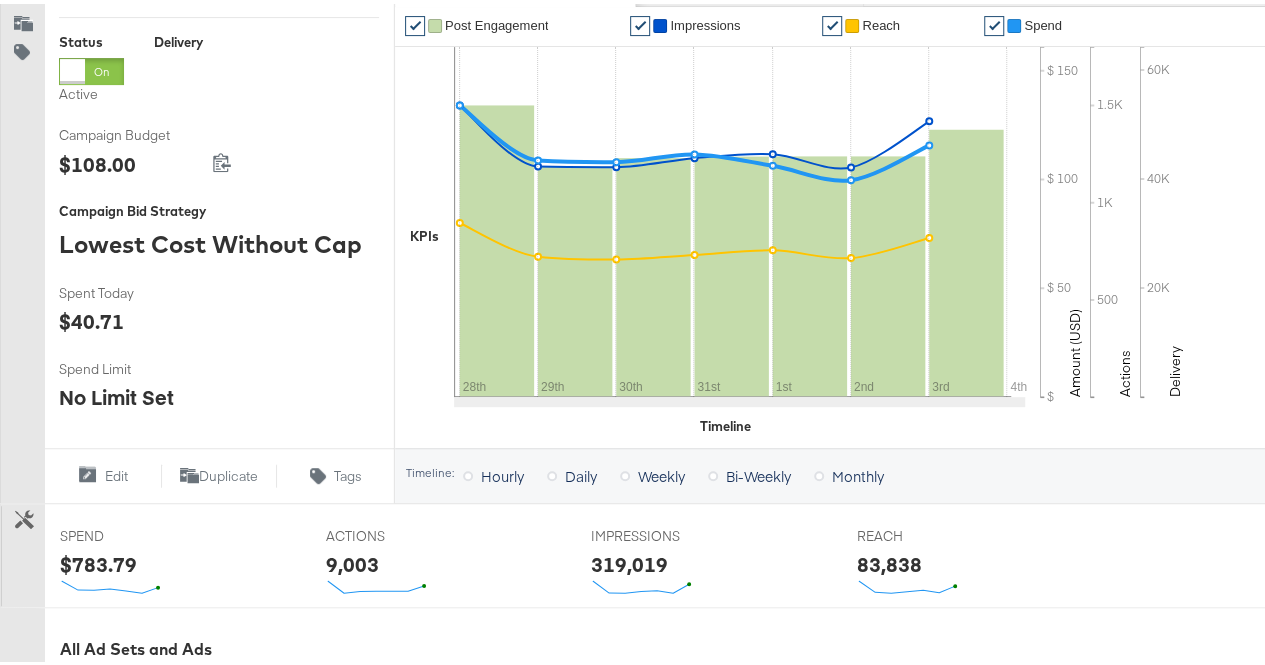 scroll, scrollTop: 832, scrollLeft: 0, axis: vertical 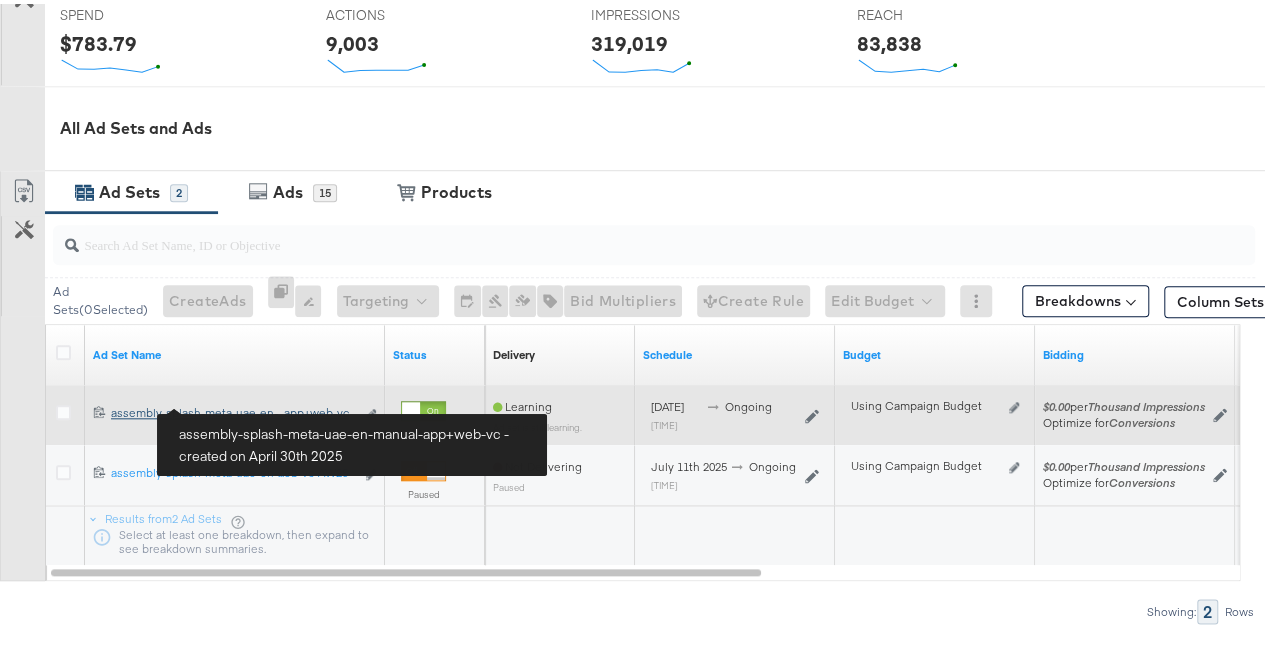click on "assembly-splash-meta-uae-en-manual-app+web-vc assembly-splash-meta-uae-en-...app+web-vc" at bounding box center (232, 409) 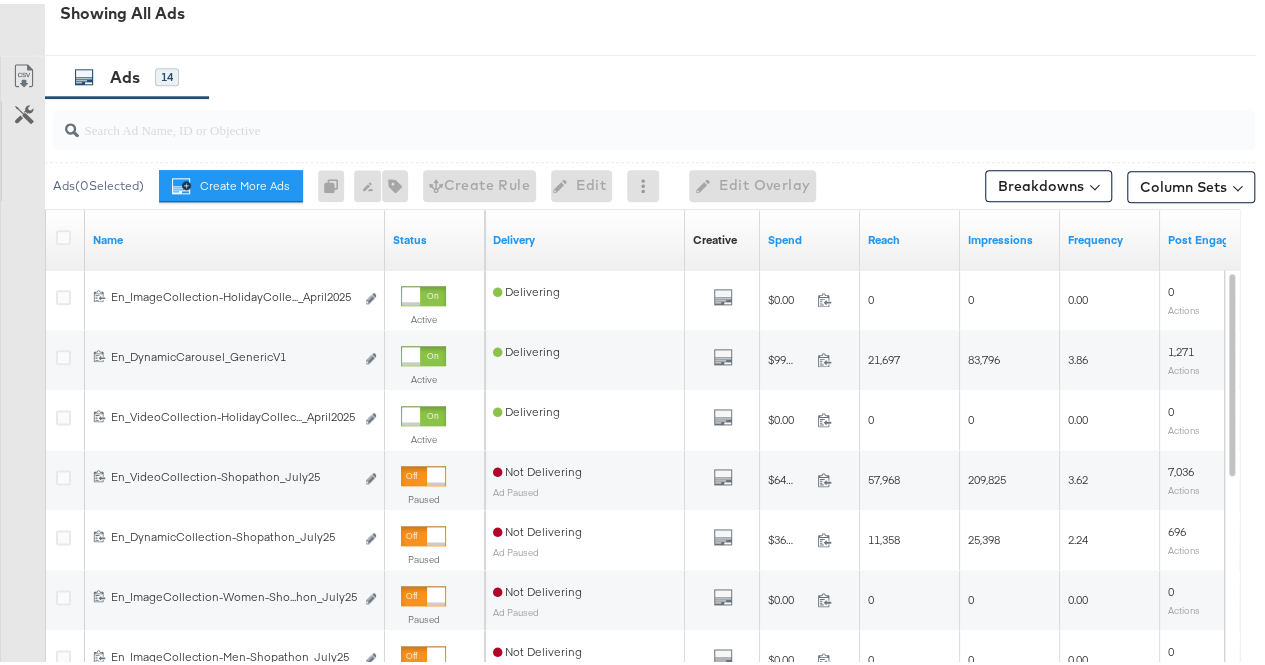 scroll, scrollTop: 1115, scrollLeft: 0, axis: vertical 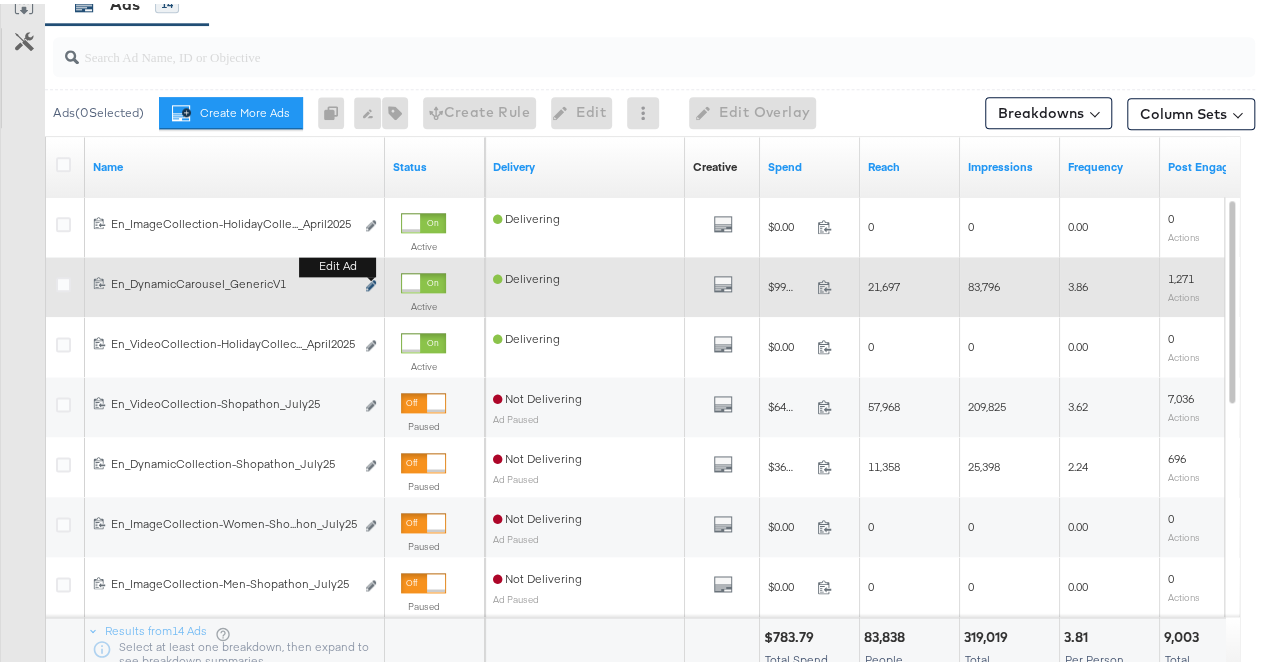 click at bounding box center [371, 281] 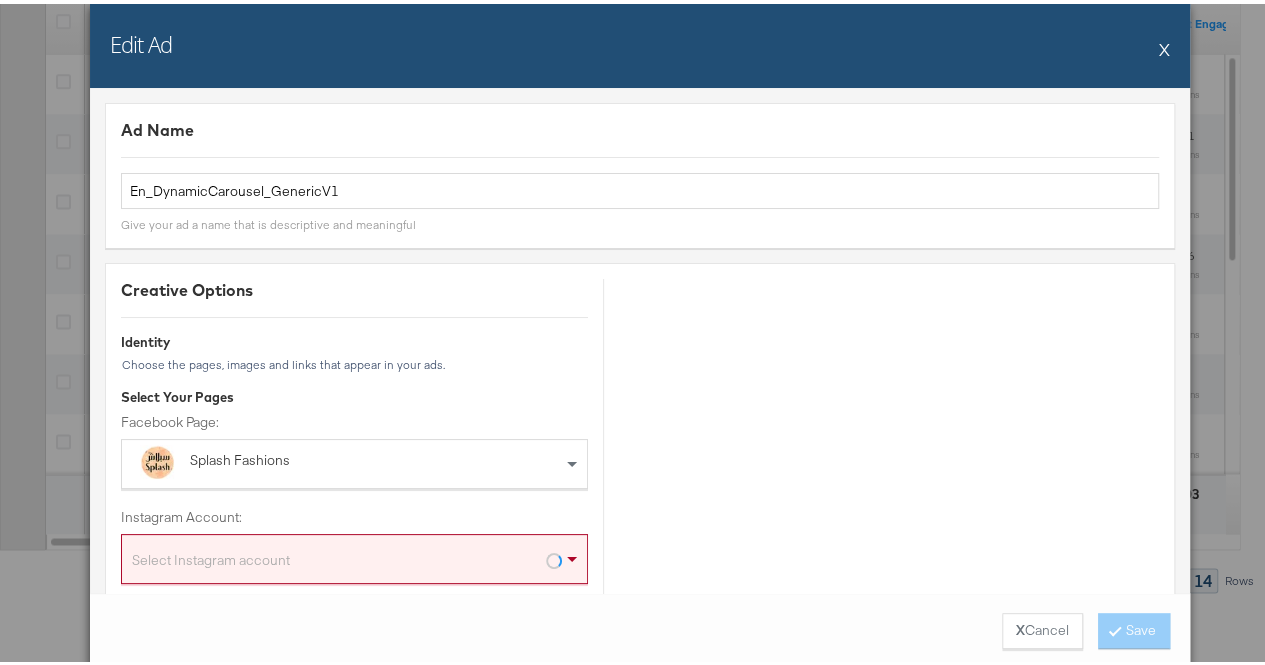 scroll, scrollTop: 1298, scrollLeft: 0, axis: vertical 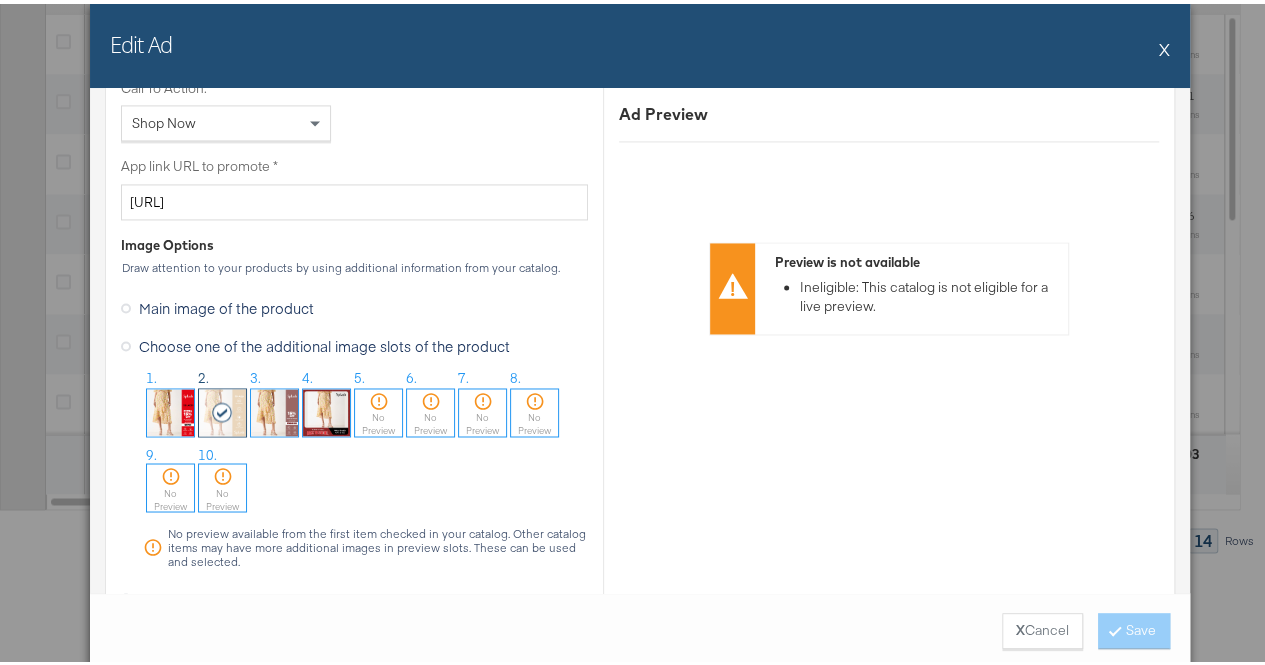 drag, startPoint x: 214, startPoint y: 417, endPoint x: 192, endPoint y: 416, distance: 22.022715 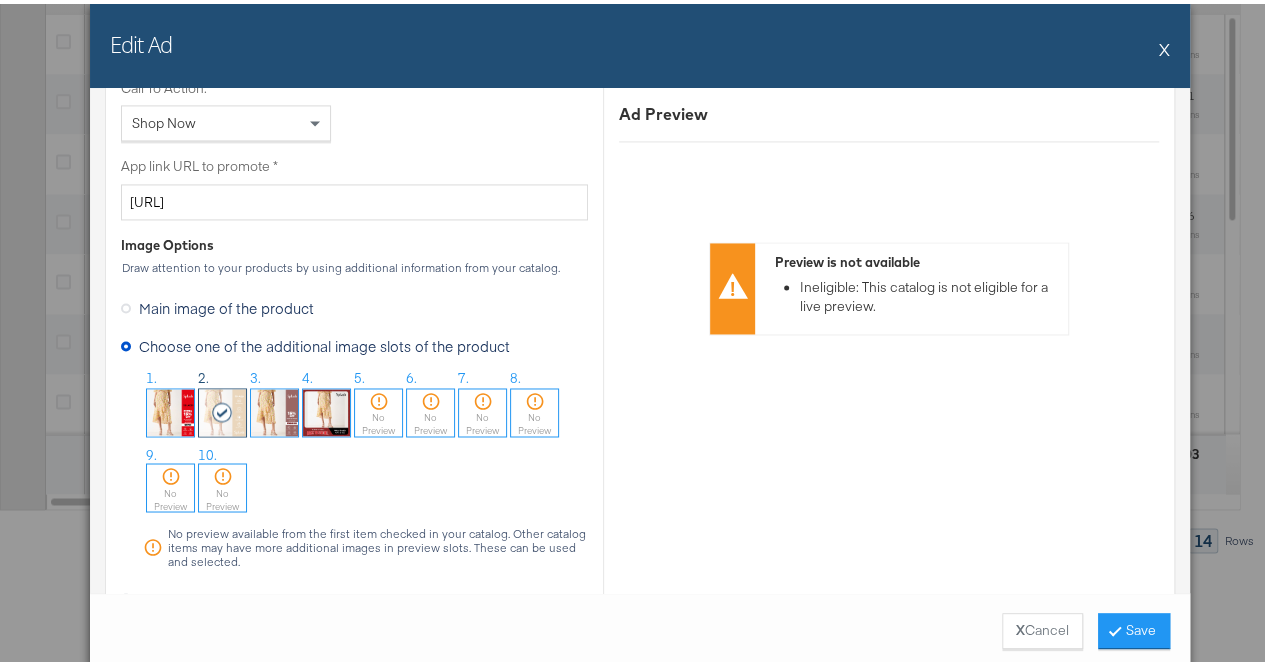 click at bounding box center [222, 408] 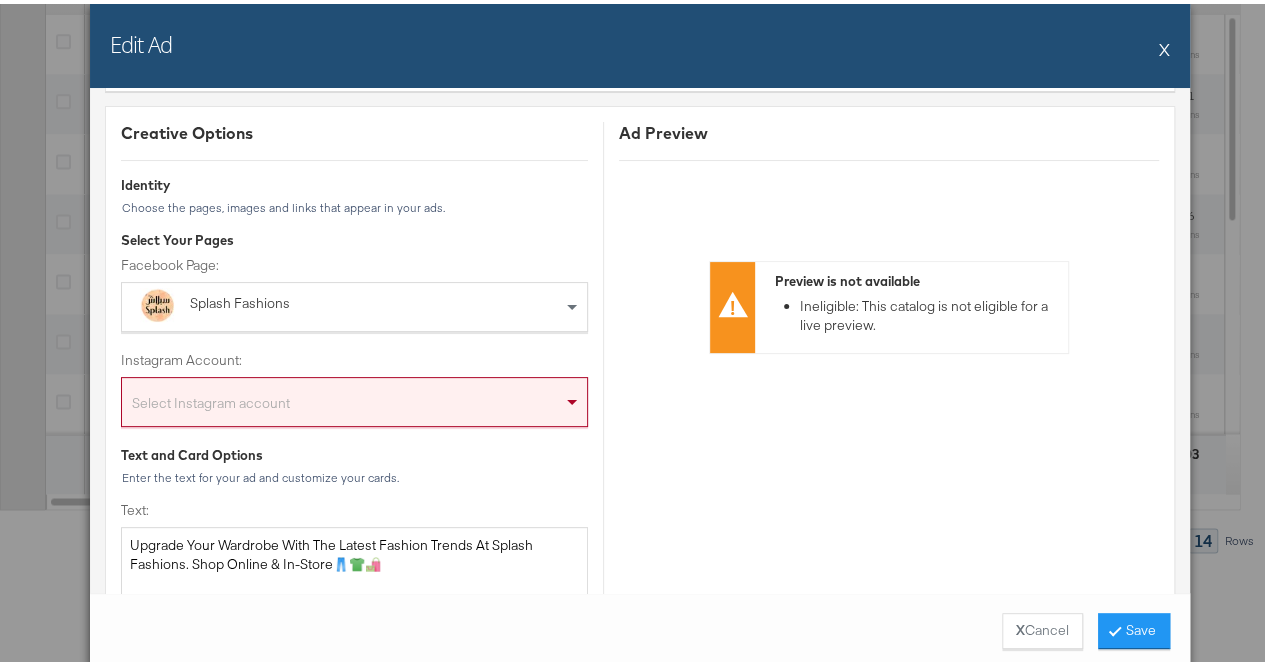 scroll, scrollTop: 151, scrollLeft: 0, axis: vertical 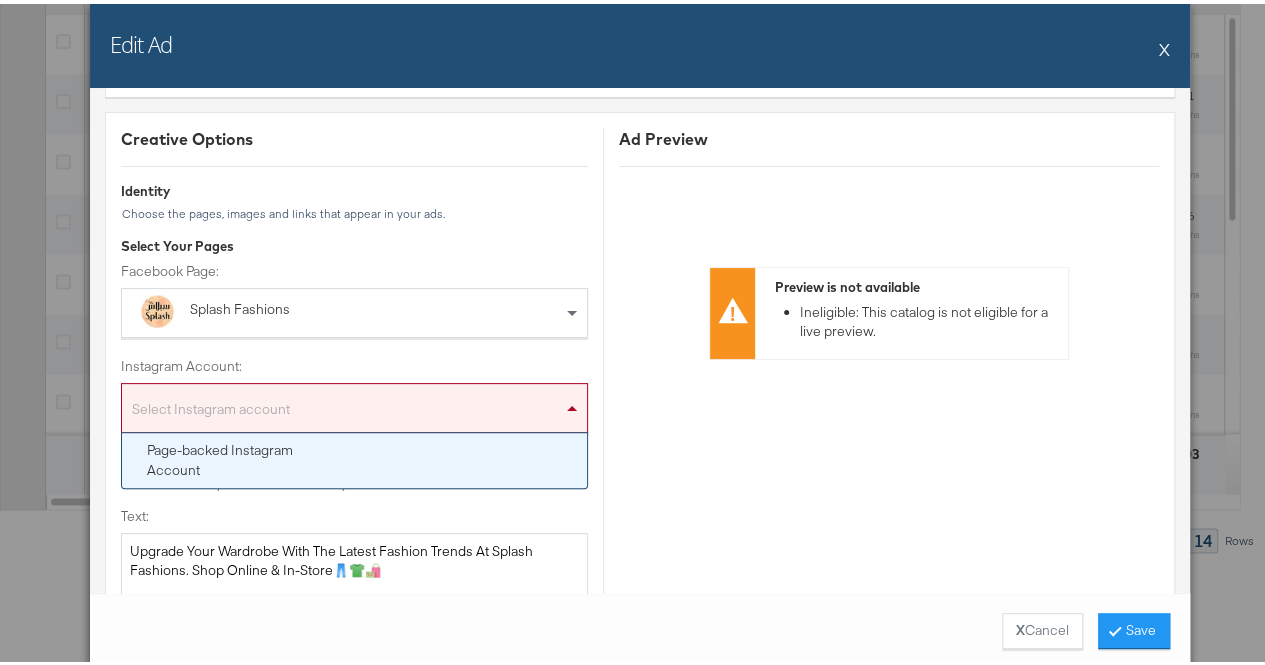 click on "Select Instagram account" at bounding box center [354, 408] 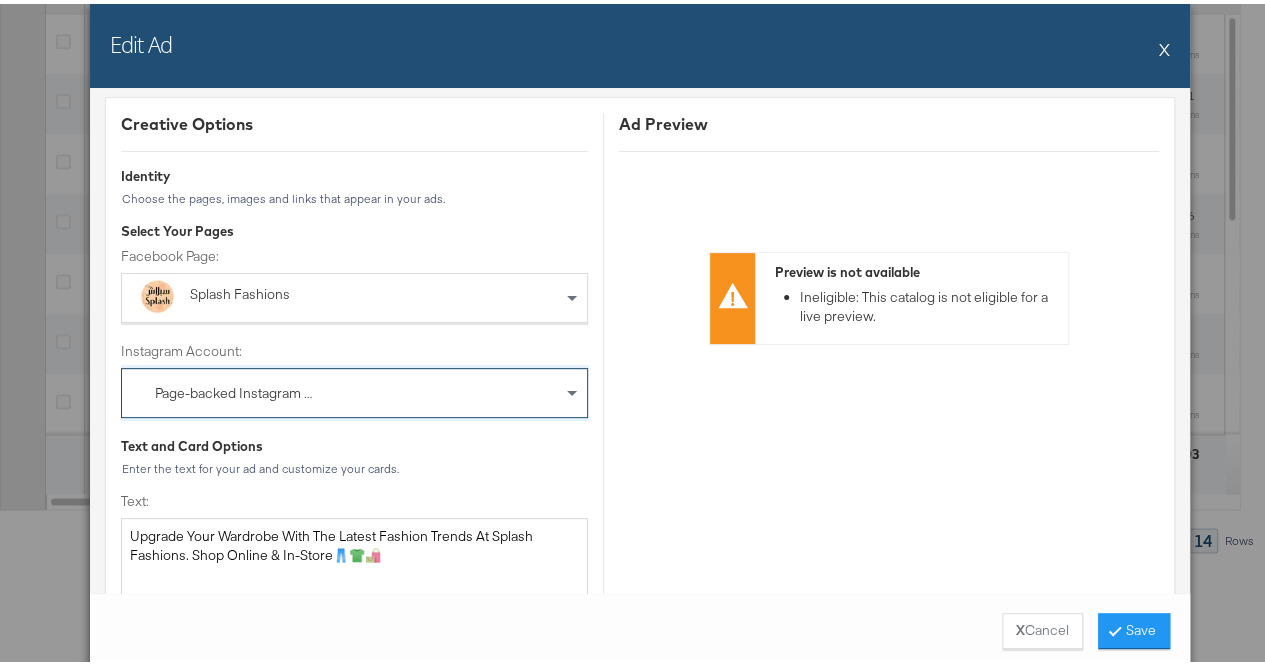 scroll, scrollTop: 0, scrollLeft: 0, axis: both 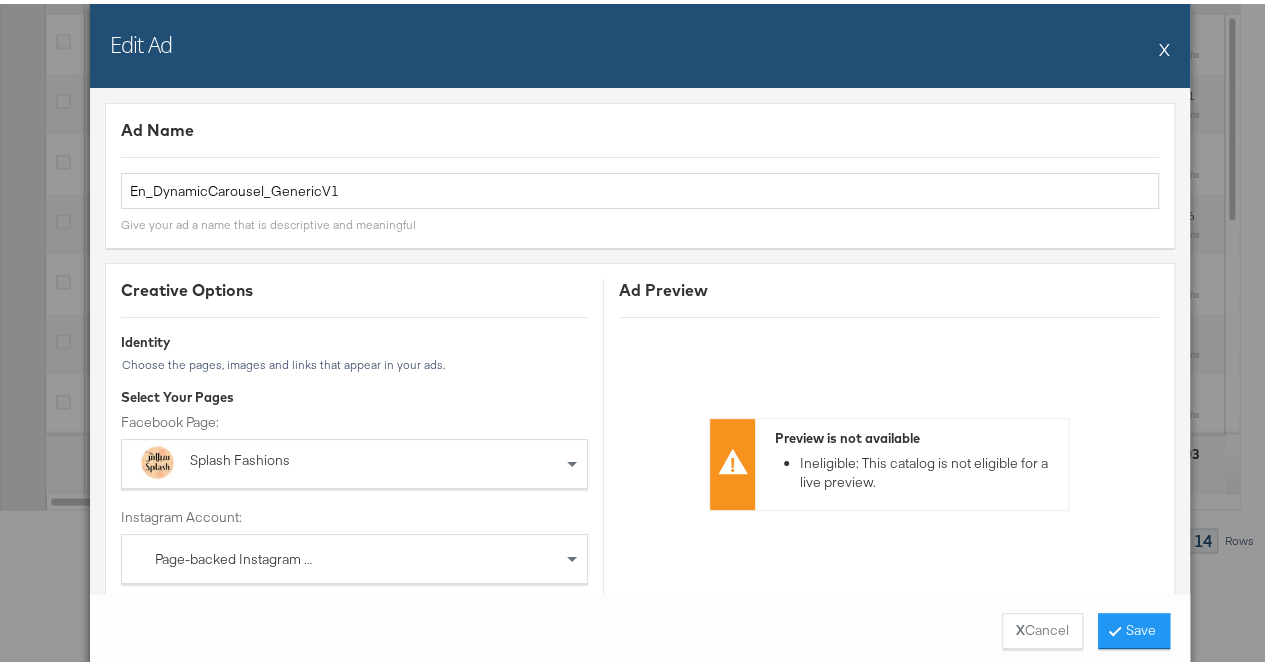 click on "X" at bounding box center (1164, 45) 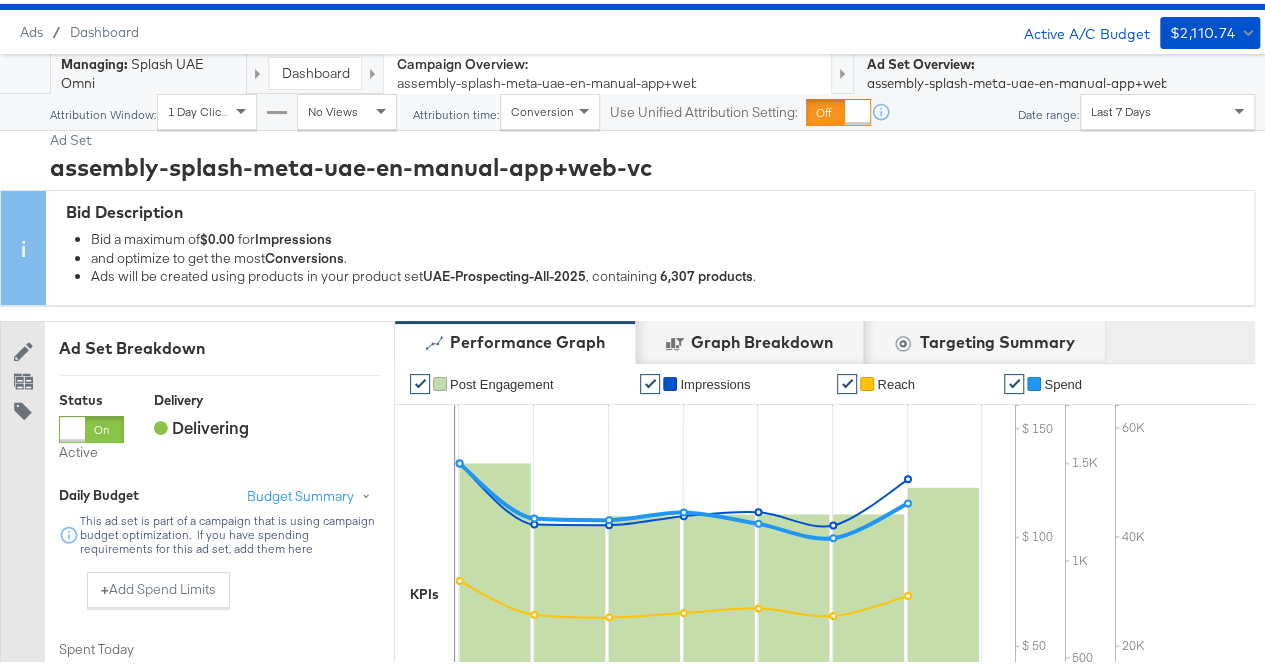 scroll, scrollTop: 0, scrollLeft: 0, axis: both 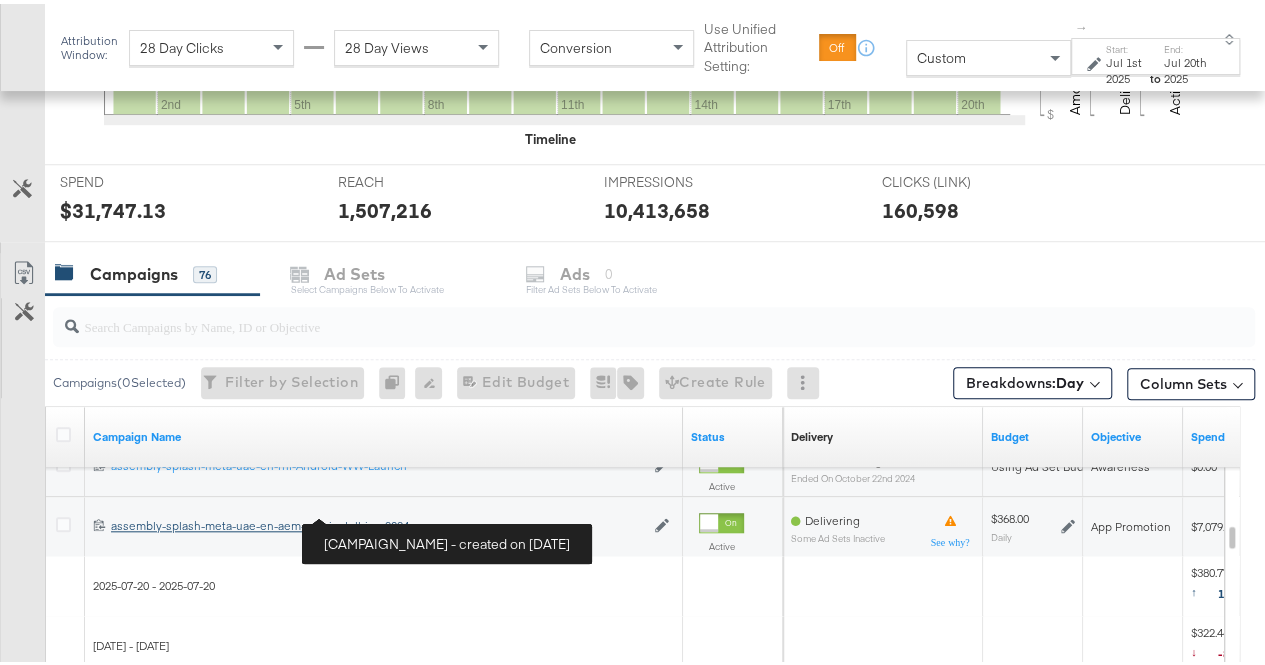 click on "assembly-splash-meta-uae-en-aem-app-install-ios-2024 assembly-splash-meta-uae-en-aem-app-install-ios-2024" at bounding box center [377, 522] 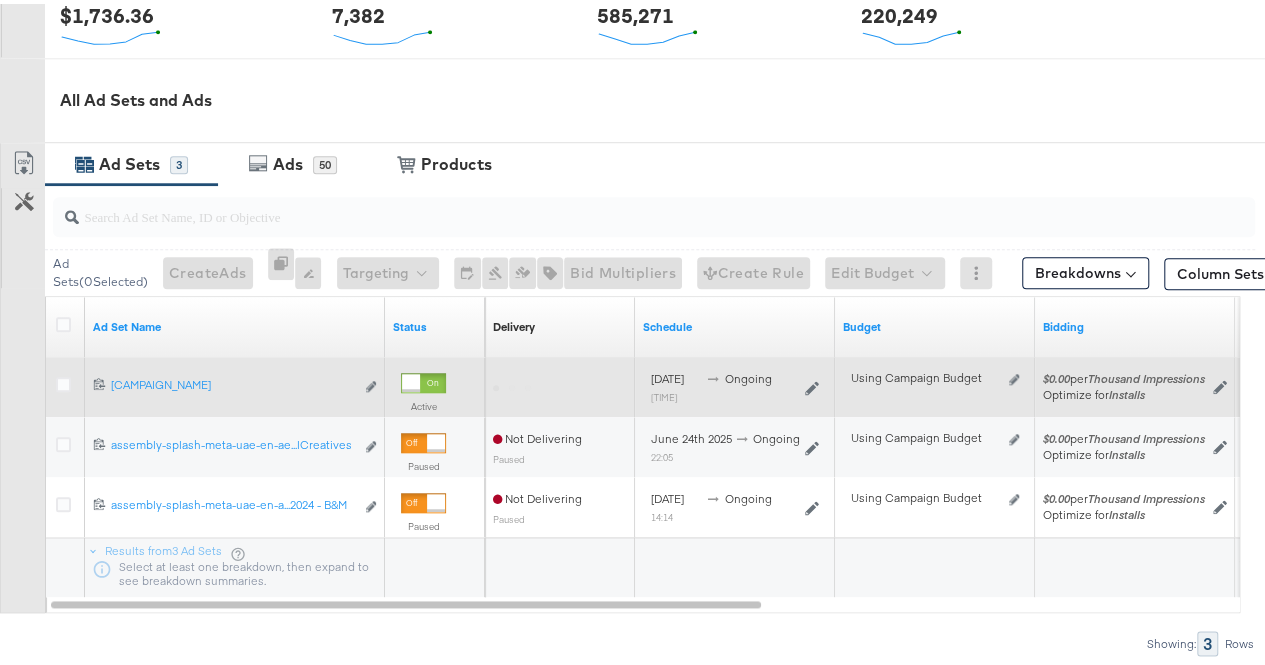 scroll, scrollTop: 861, scrollLeft: 0, axis: vertical 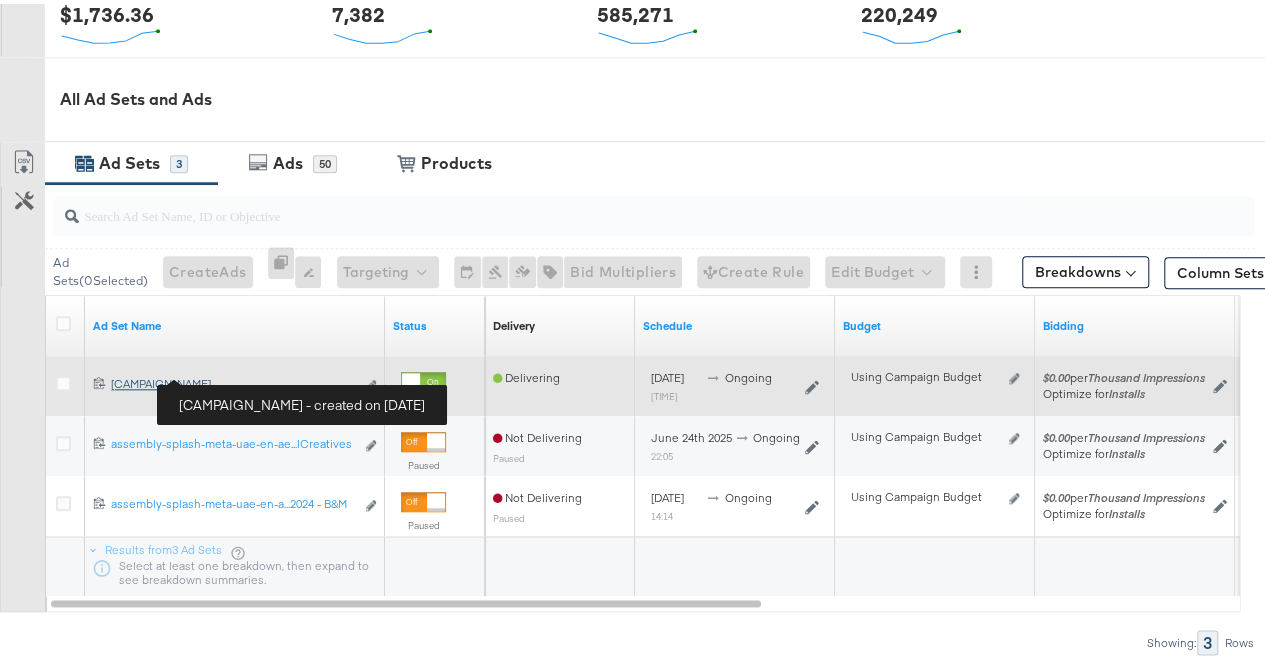 click on "assembly-splash-meta-uae-en-aem-app-install-ios-2024 assembly-splash-meta-uae-en-ae...l-ios-2024" at bounding box center [232, 380] 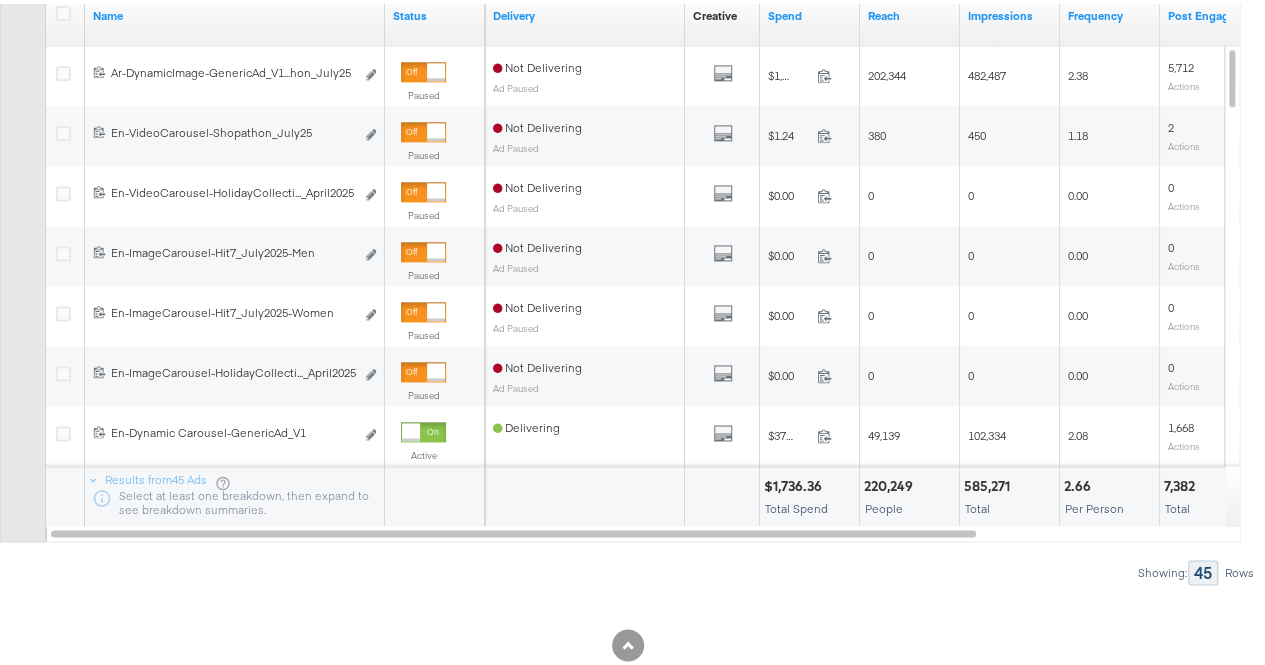 scroll, scrollTop: 1267, scrollLeft: 0, axis: vertical 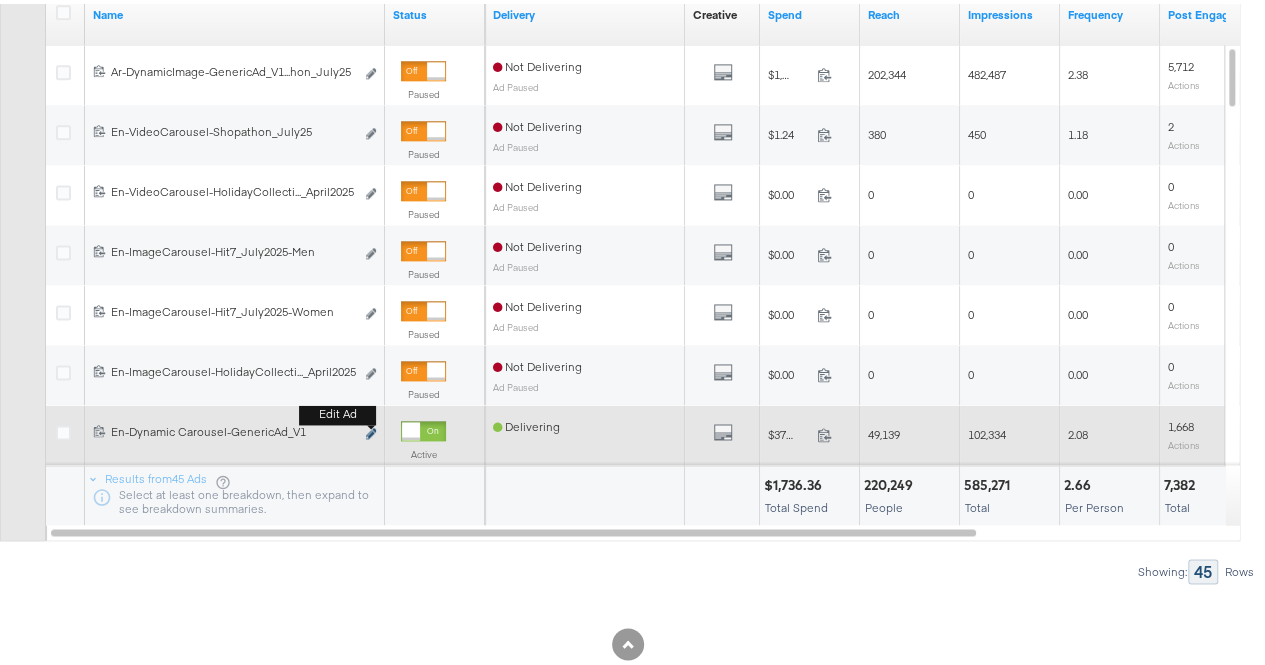 click at bounding box center [371, 429] 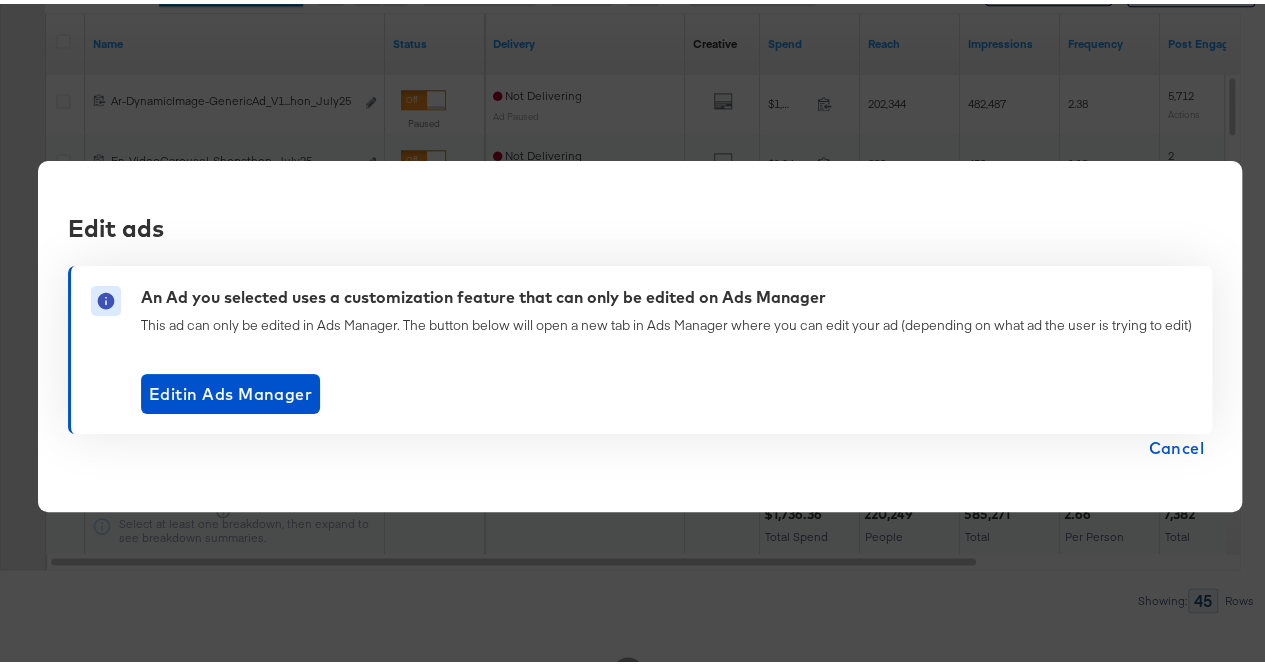 scroll, scrollTop: 1236, scrollLeft: 0, axis: vertical 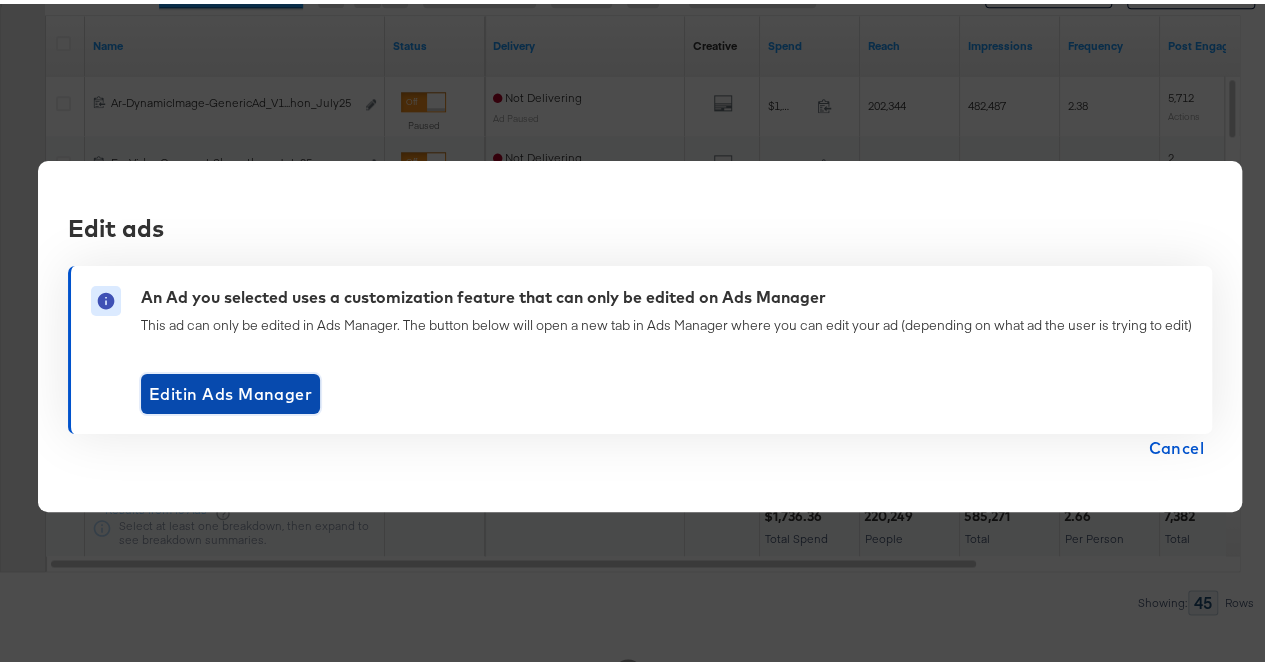 click on "Edit in Ads Manager" at bounding box center (230, 390) 